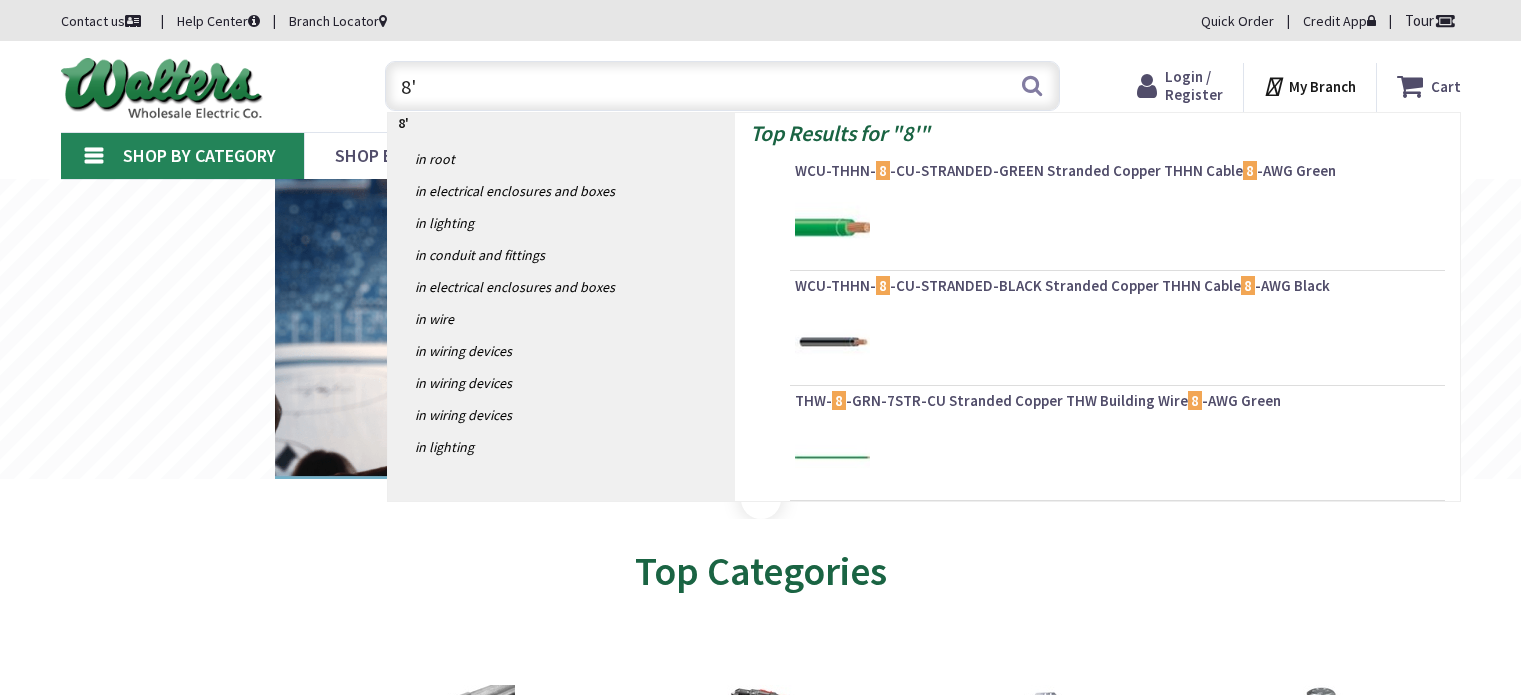 scroll, scrollTop: 0, scrollLeft: 0, axis: both 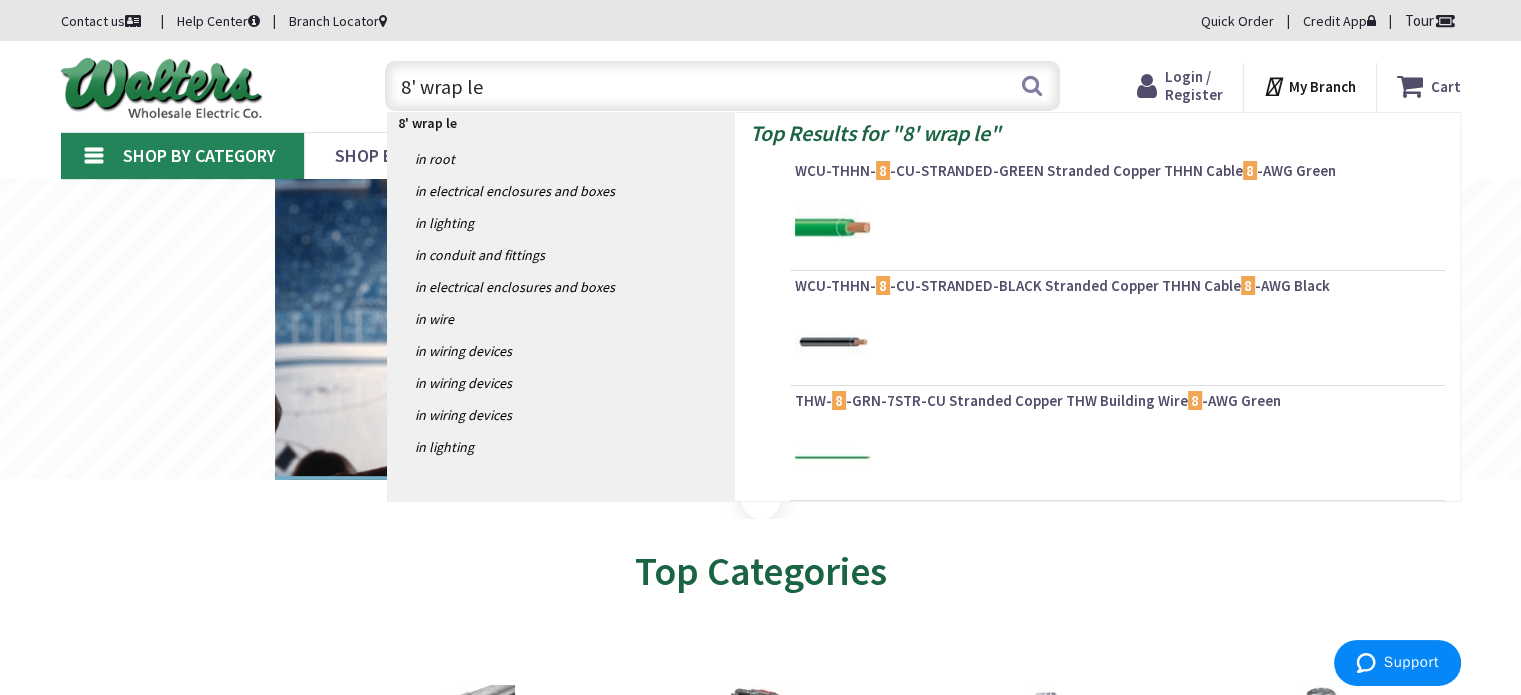 type on "8' wrap led" 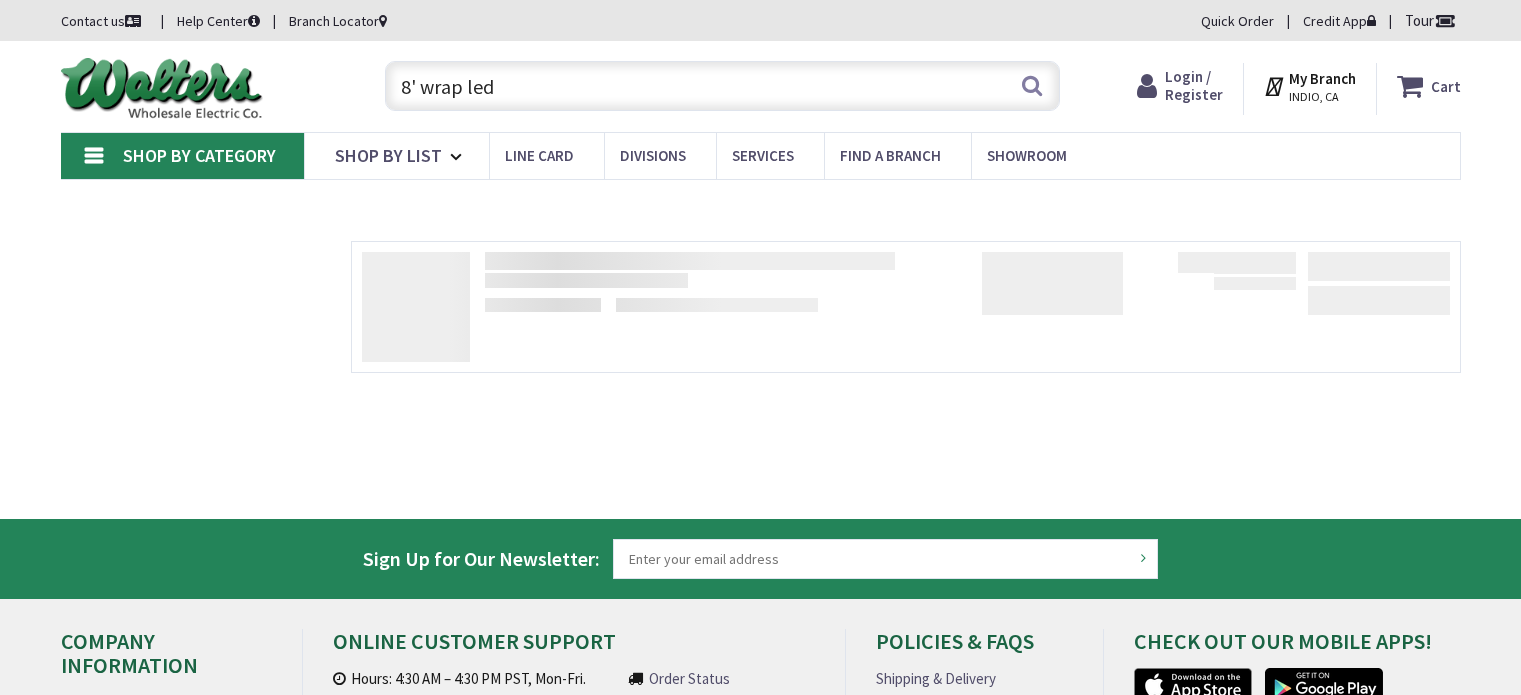 scroll, scrollTop: 0, scrollLeft: 0, axis: both 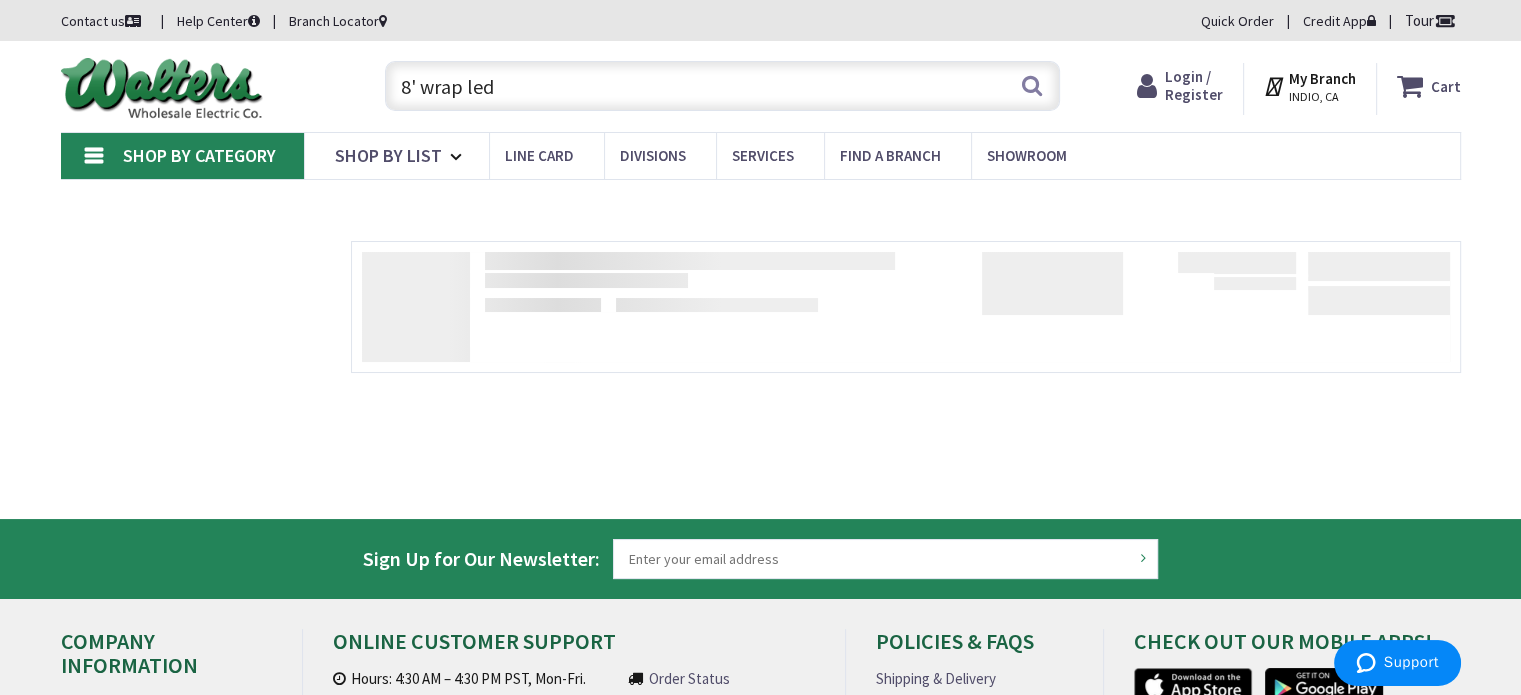 click on "8' wrap led" at bounding box center [722, 86] 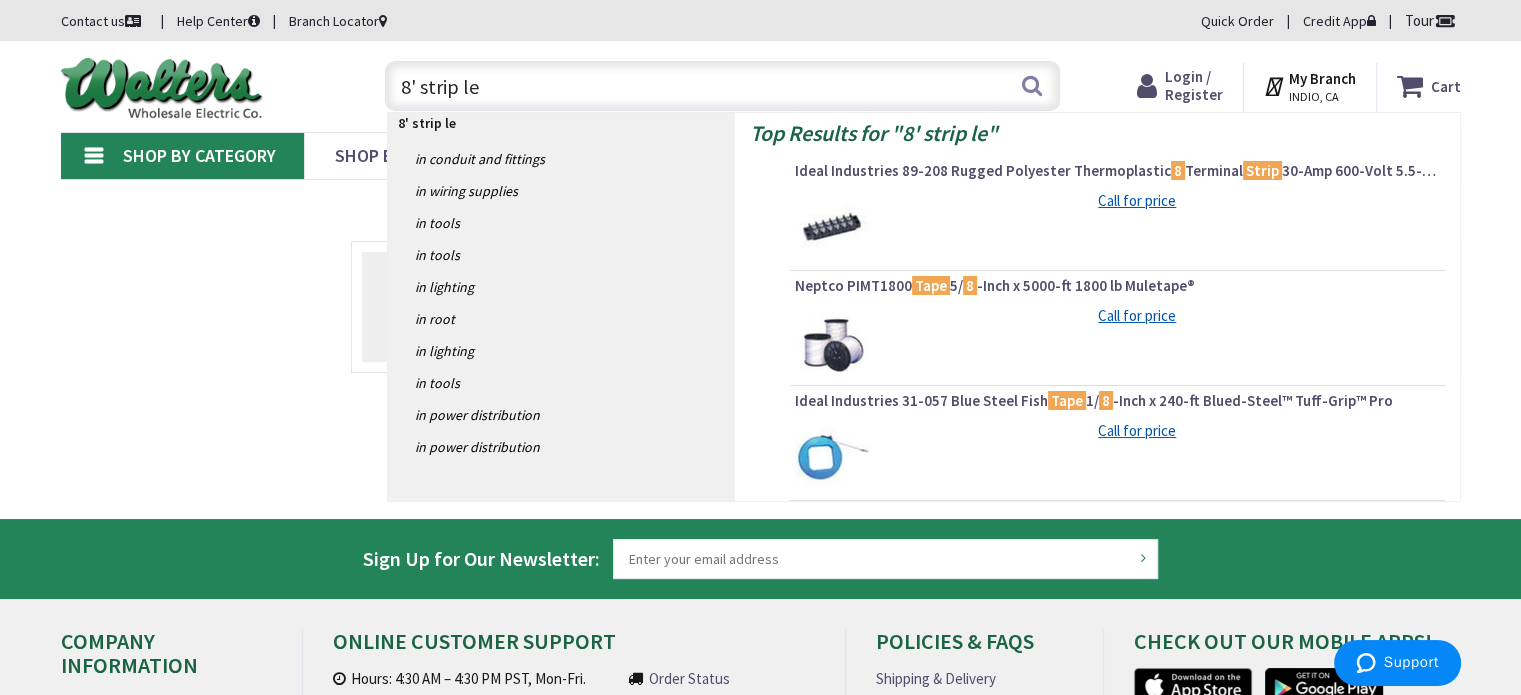 type on "8' strip led" 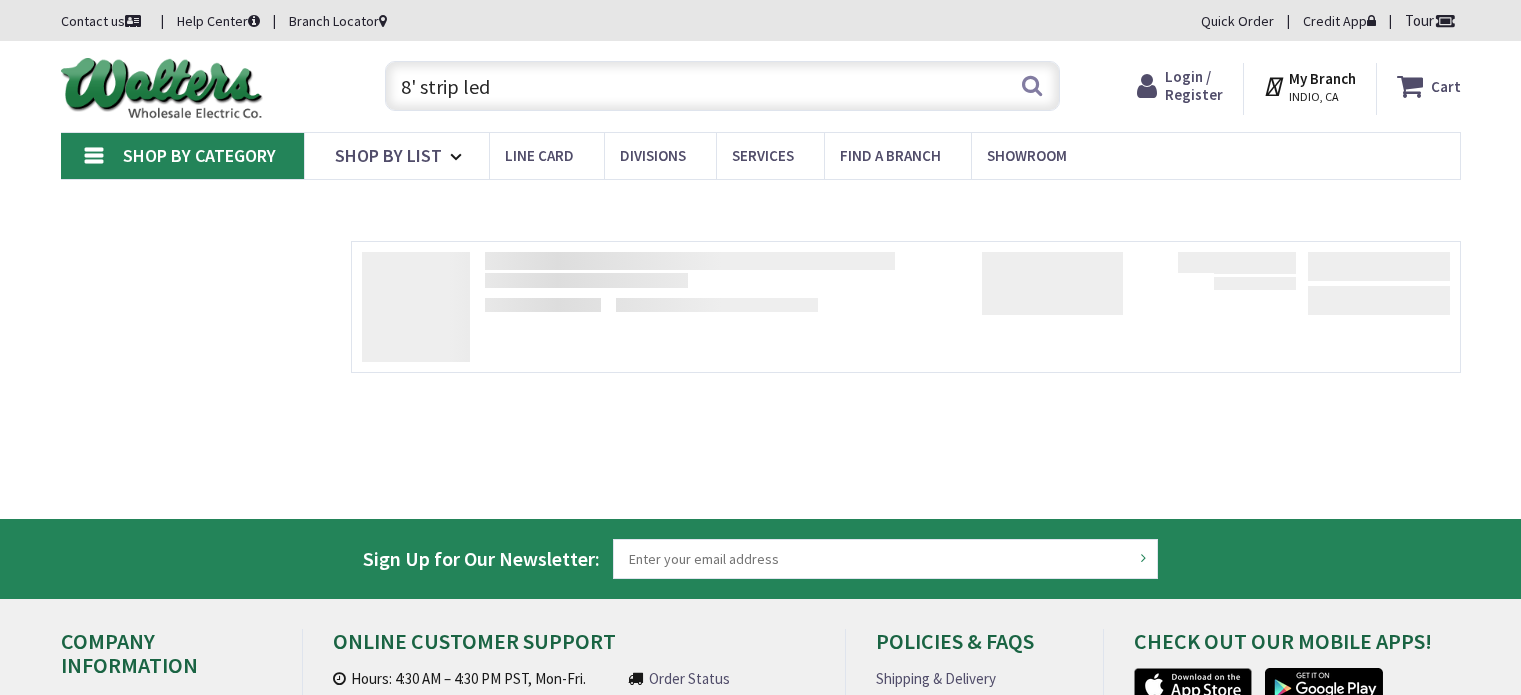 scroll, scrollTop: 0, scrollLeft: 0, axis: both 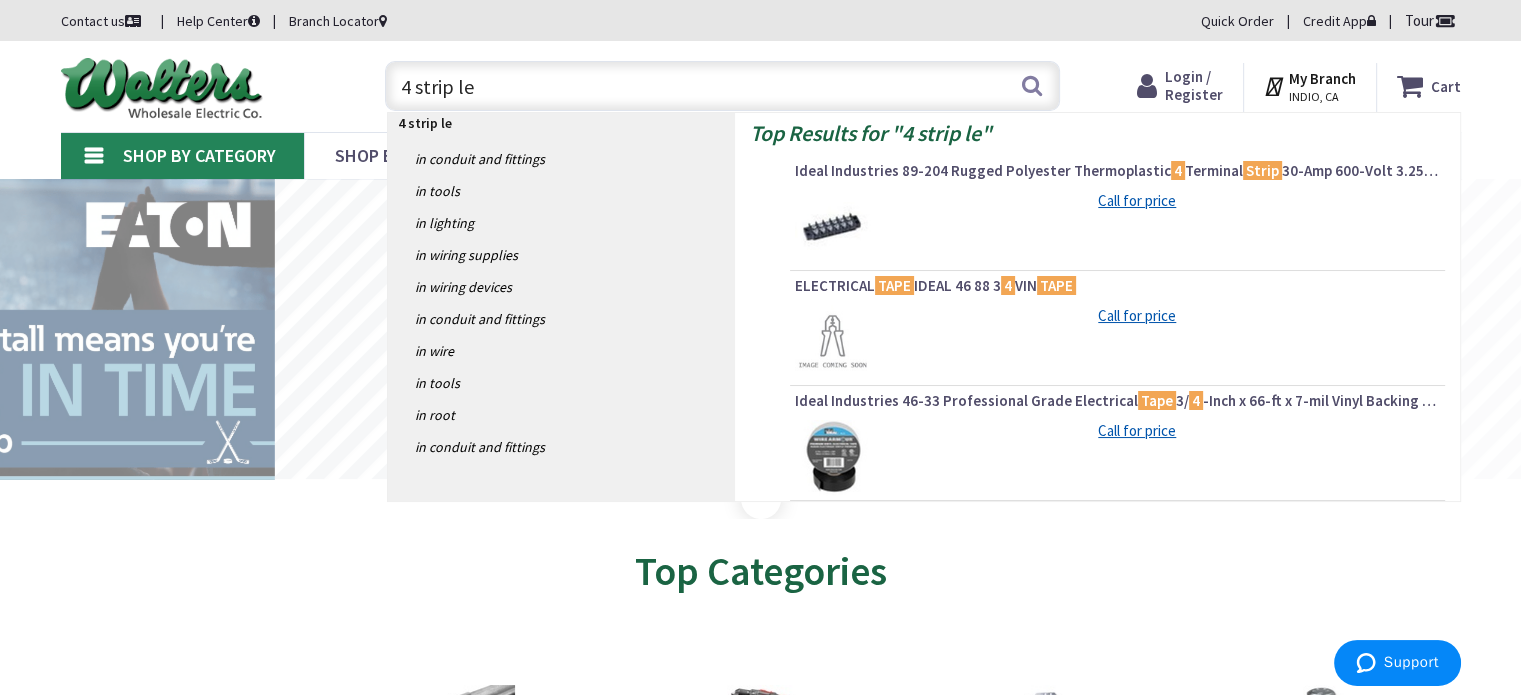 type on "4 strip led" 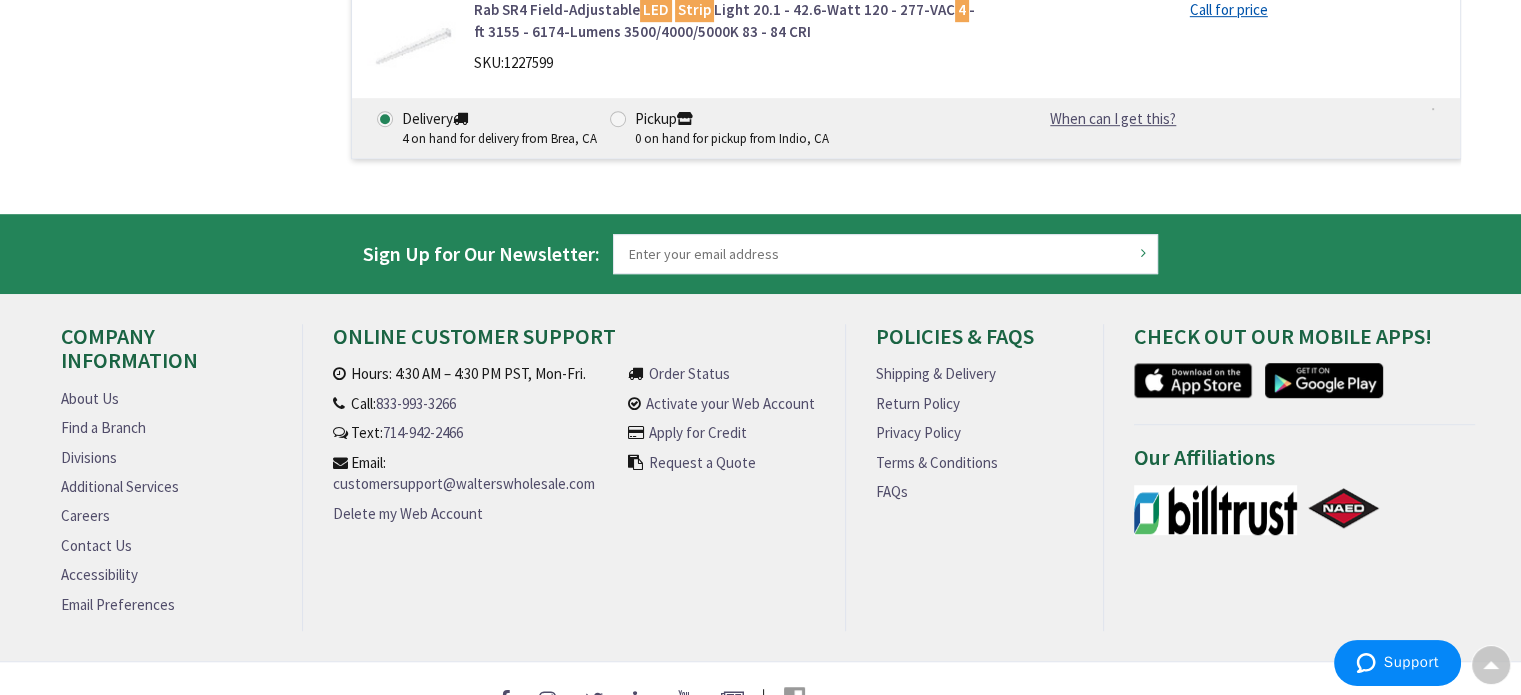 scroll, scrollTop: 725, scrollLeft: 0, axis: vertical 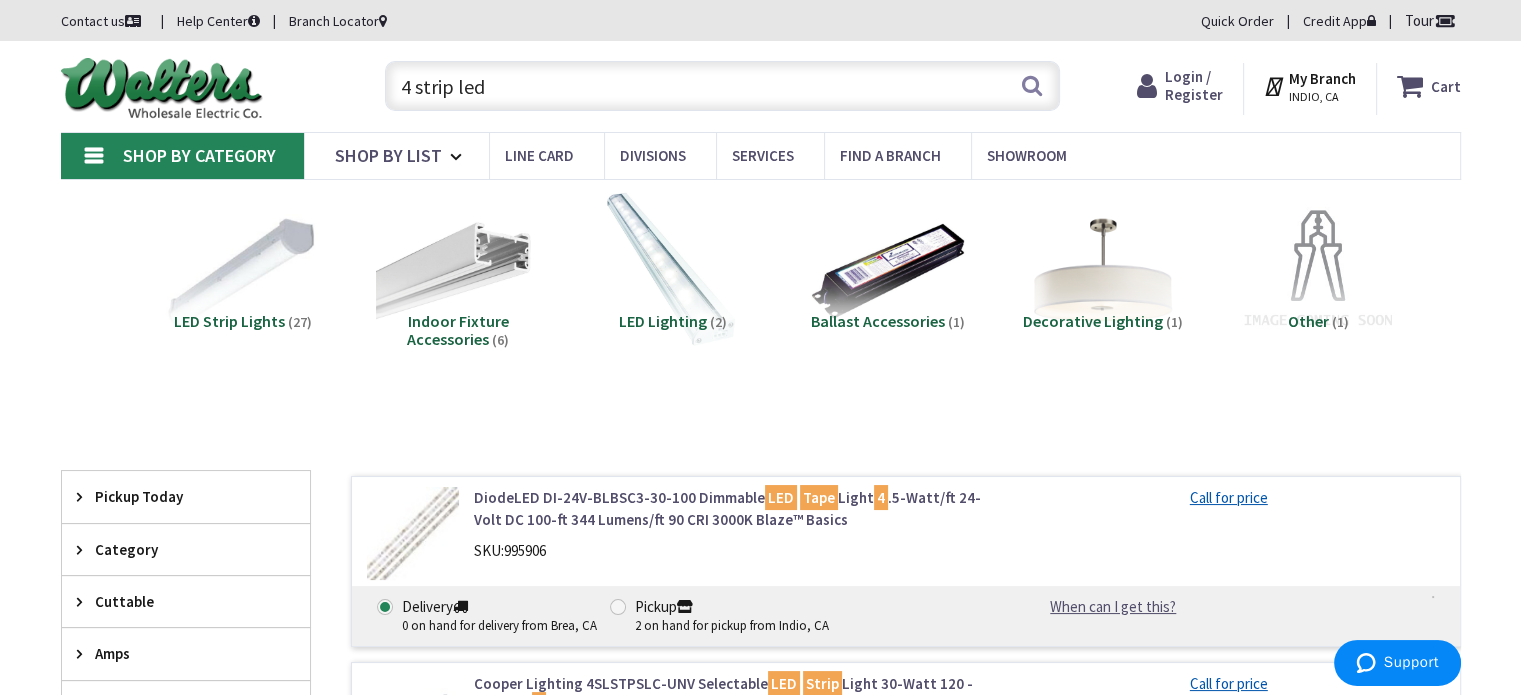 drag, startPoint x: 558, startPoint y: 87, endPoint x: 336, endPoint y: 85, distance: 222.009 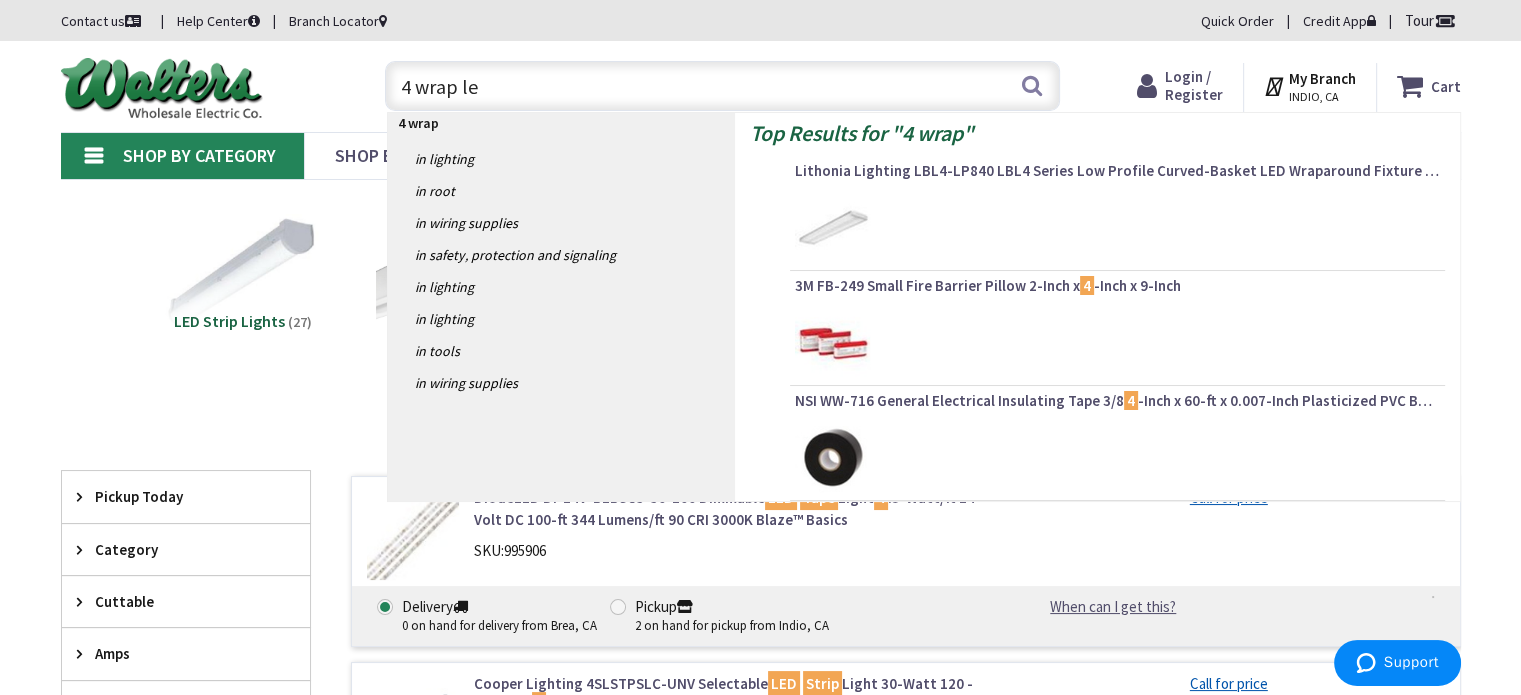 type on "4 wrap led" 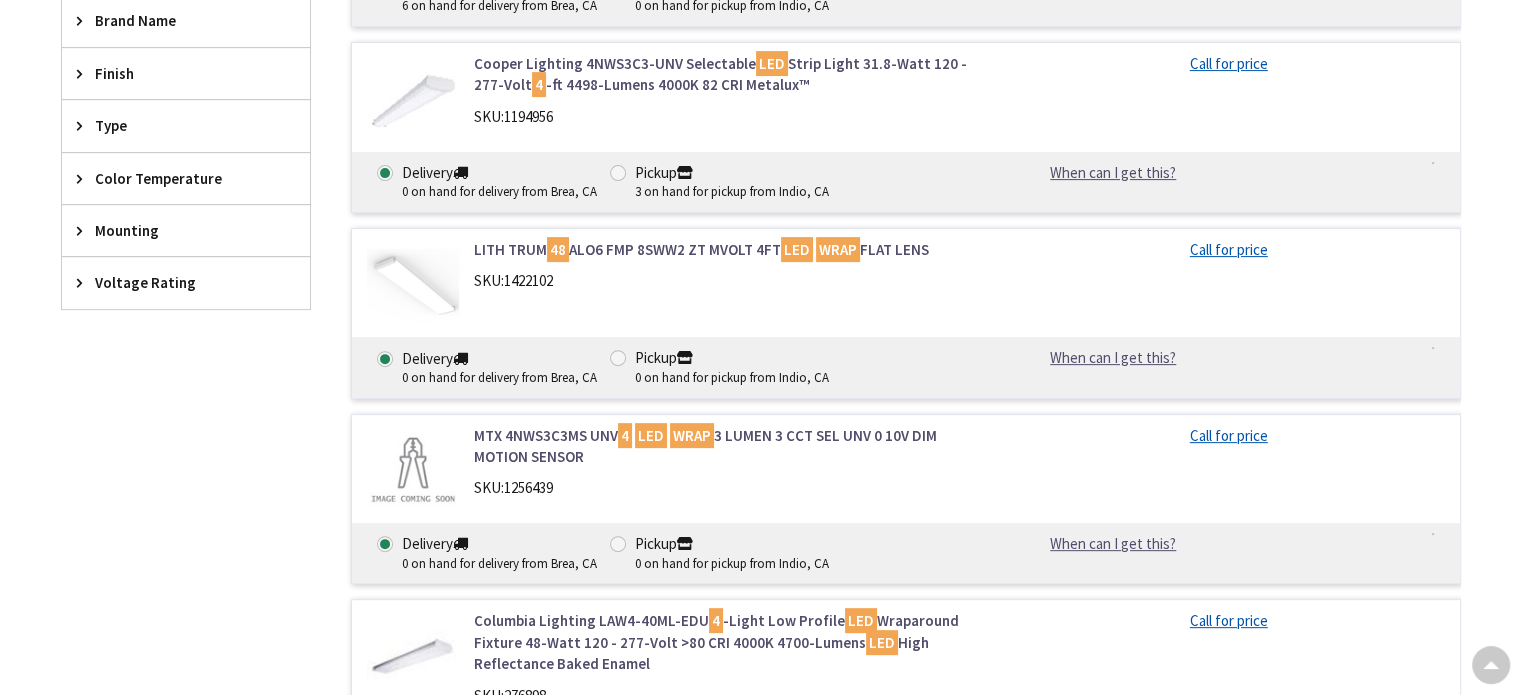 scroll, scrollTop: 633, scrollLeft: 0, axis: vertical 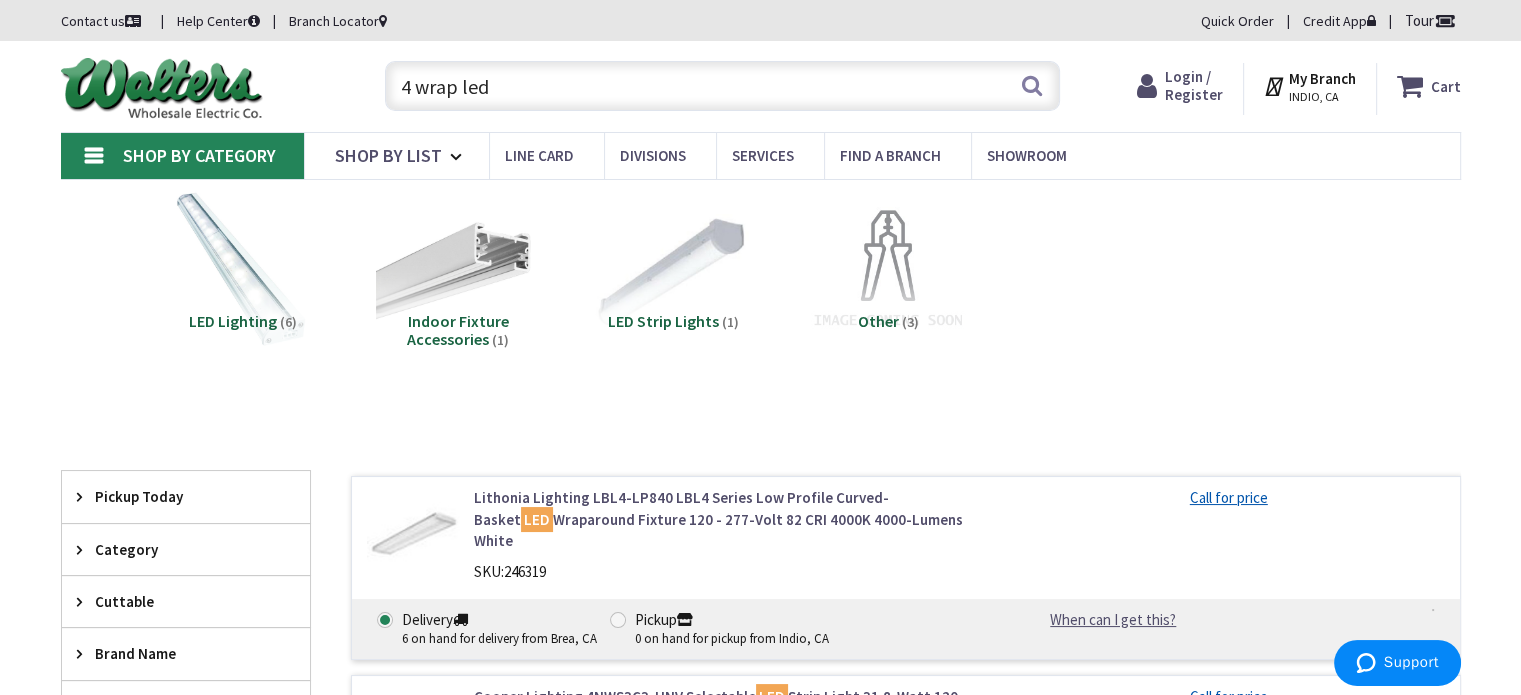 click on "4 wrap led" at bounding box center (722, 86) 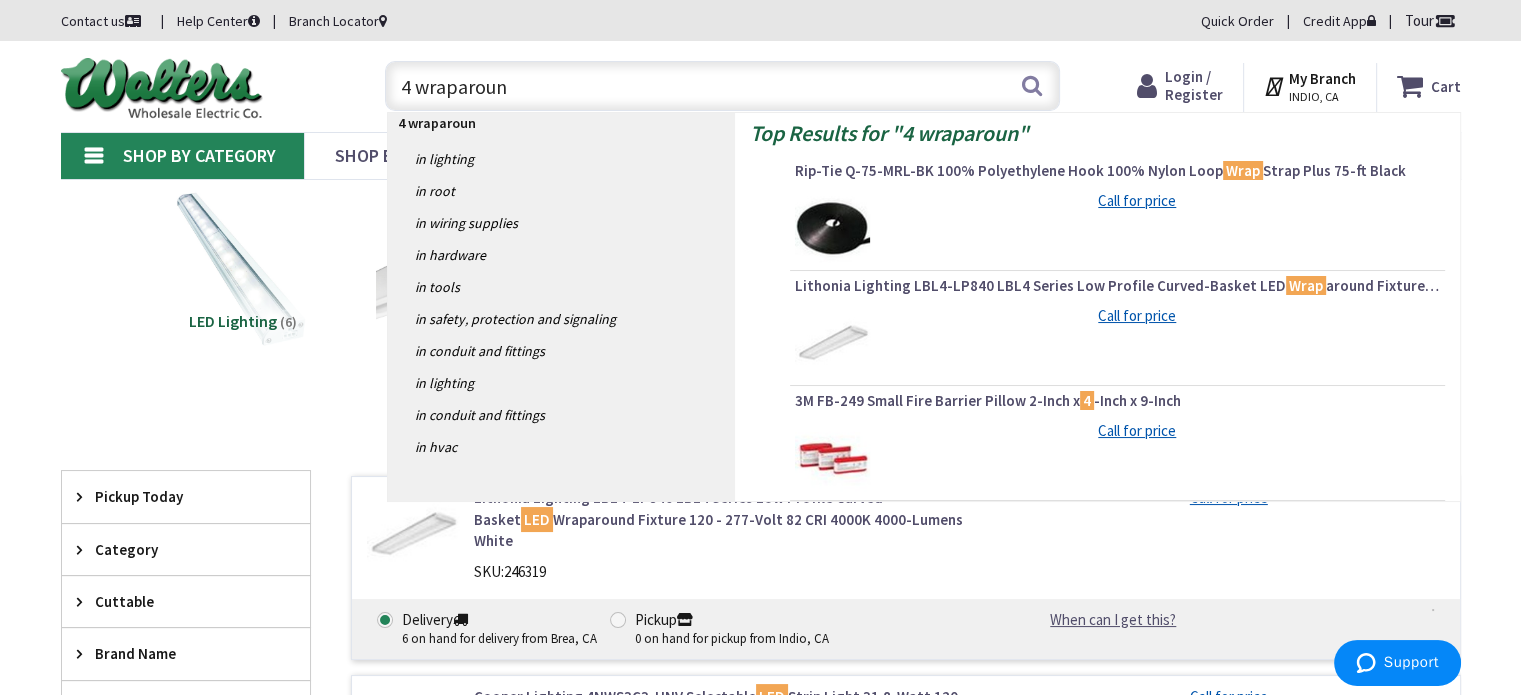 type on "4 wraparound" 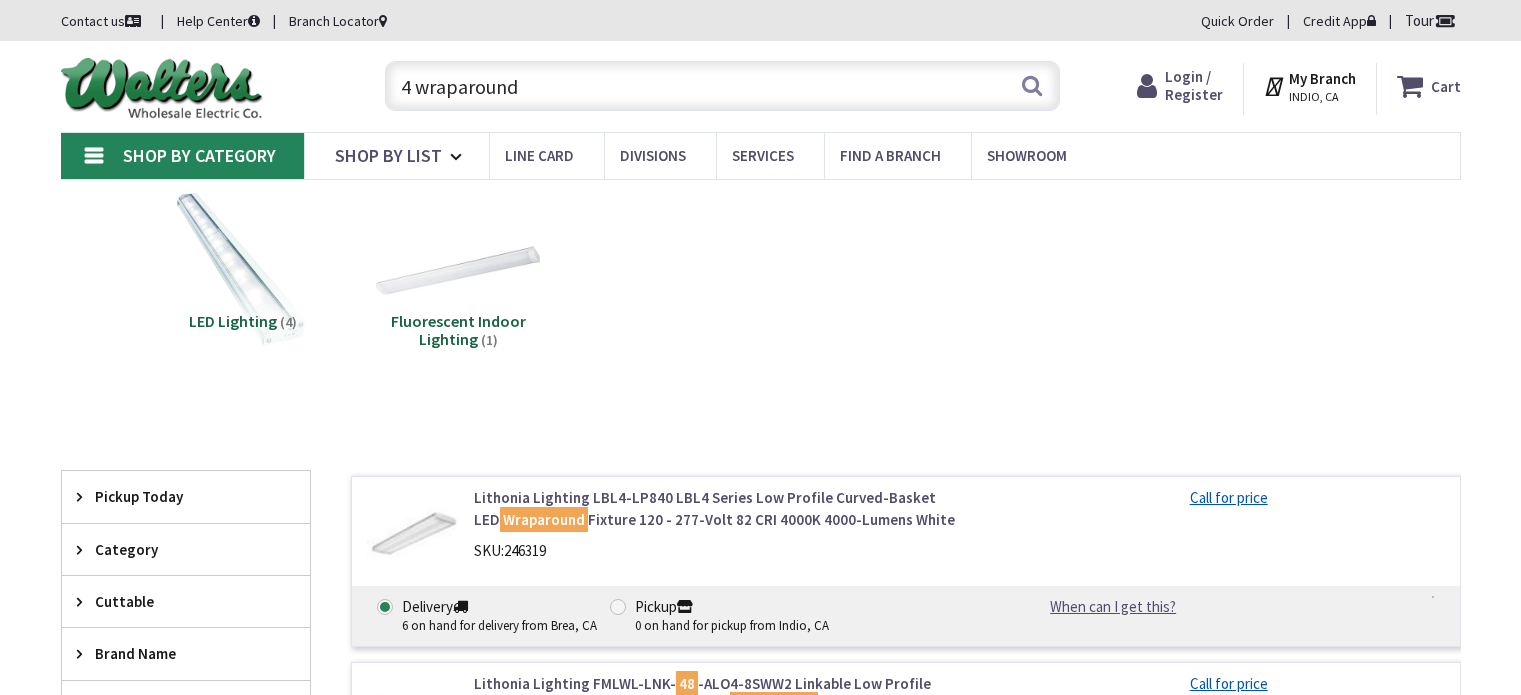 scroll, scrollTop: 0, scrollLeft: 0, axis: both 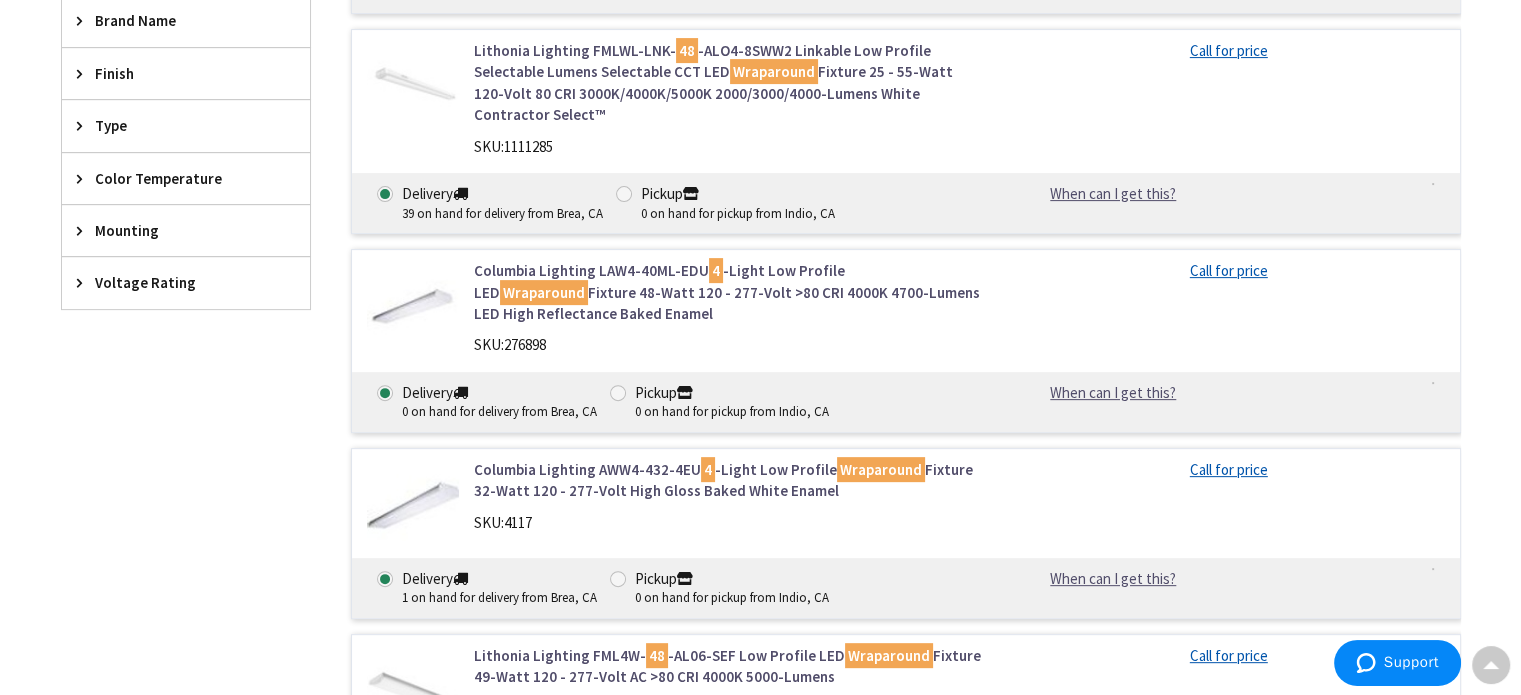 click on "Lithonia Lighting FMLWL-LNK- 48 -ALO4-8SWW2 Linkable Low Profile Selectable Lumens Selectable CCT LED  Wraparound  Fixture 25 - 55-Watt 120-Volt 80 CRI 3000K/4000K/5000K 2000/3000/4000-Lumens White Contractor Select™" at bounding box center [728, 83] 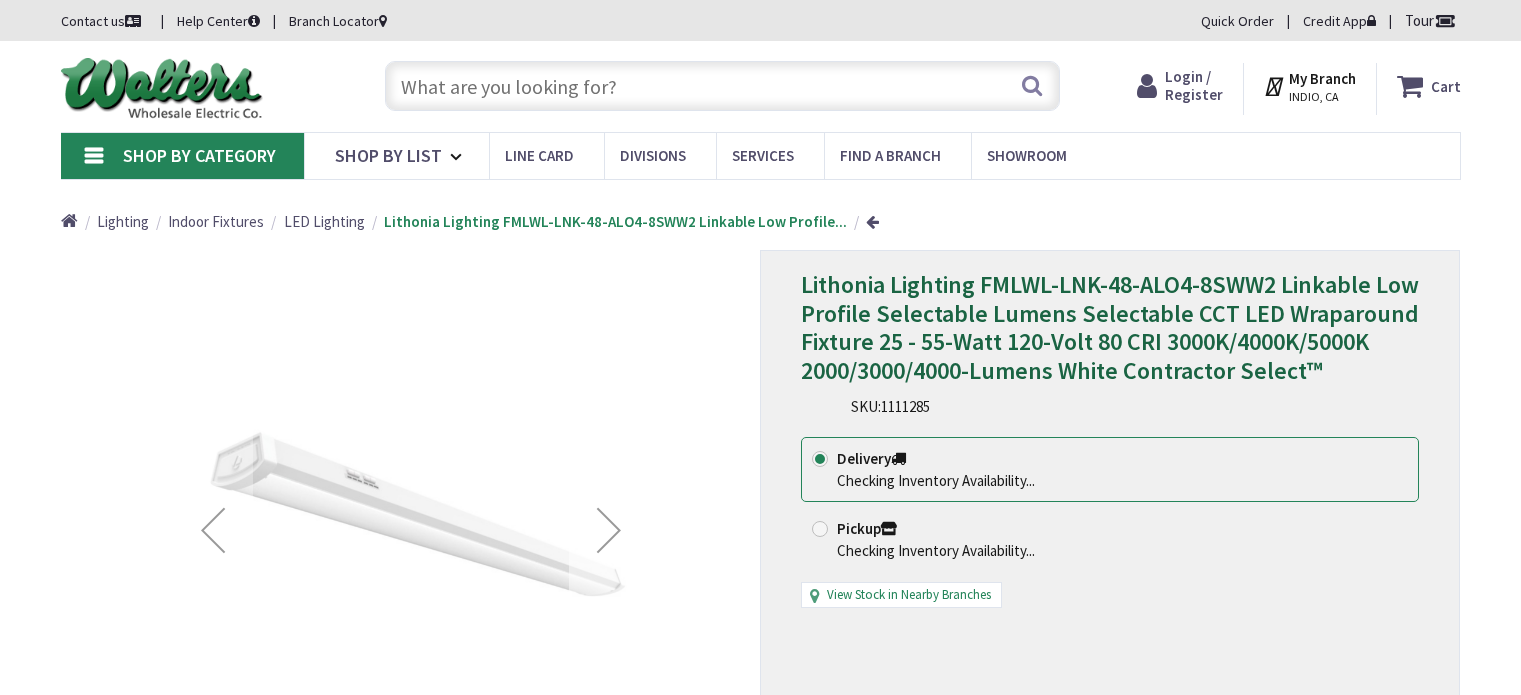 scroll, scrollTop: 0, scrollLeft: 0, axis: both 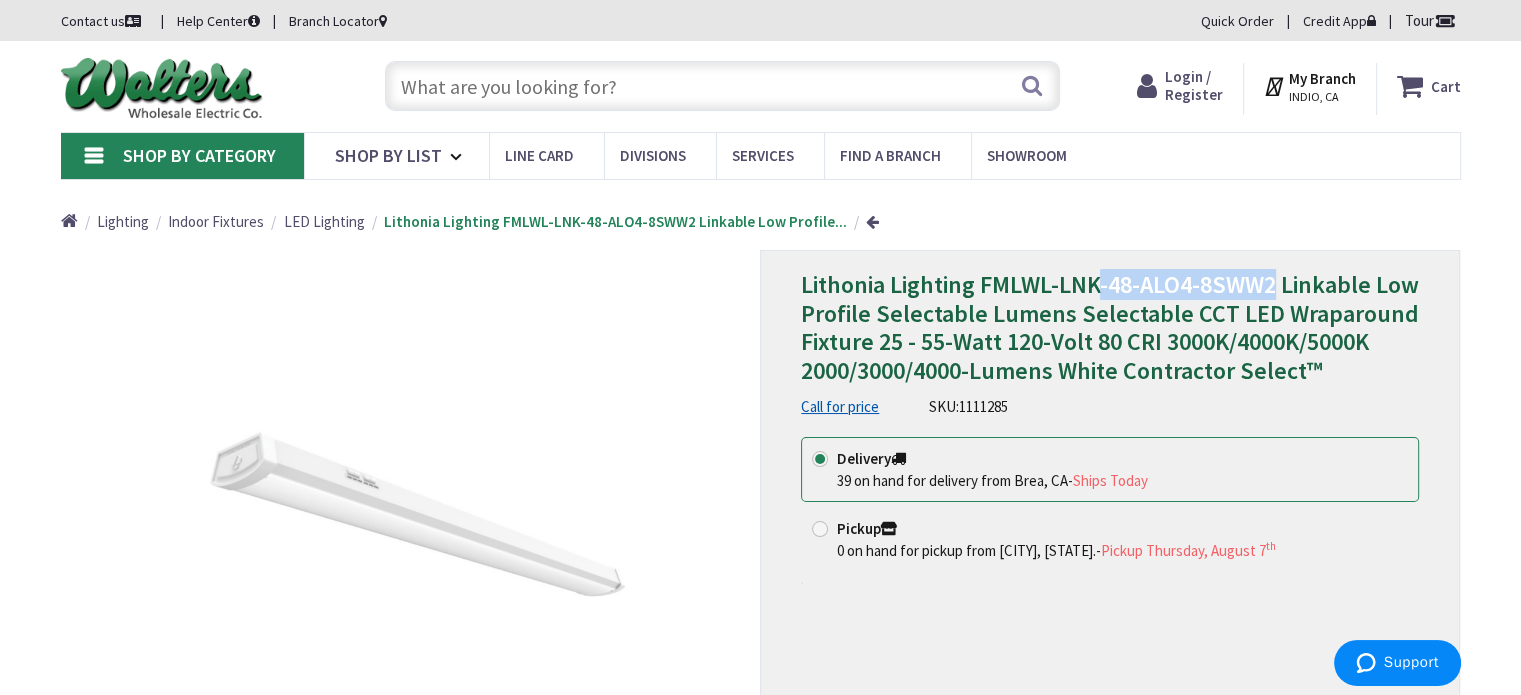 drag, startPoint x: 1276, startPoint y: 284, endPoint x: 1107, endPoint y: 279, distance: 169.07394 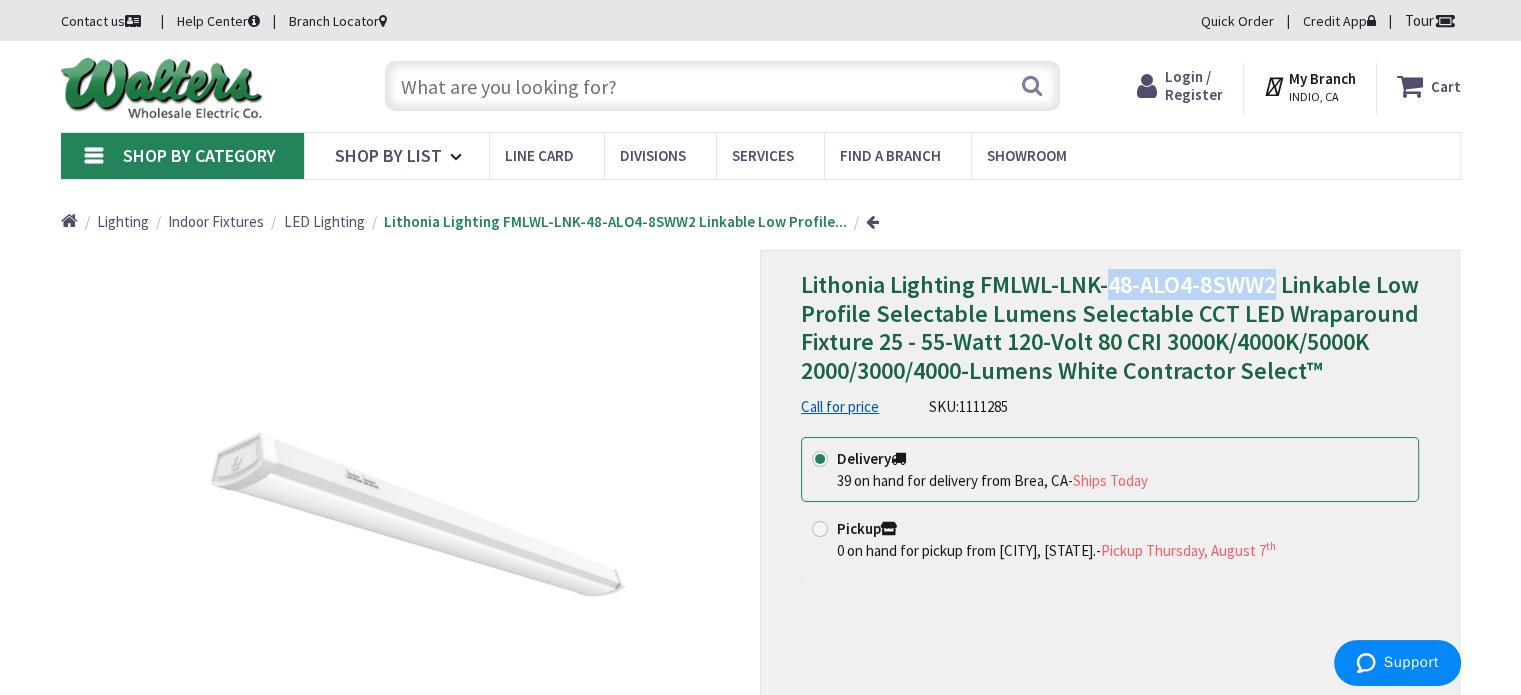 click on "Lithonia Lighting FMLWL-LNK-48-ALO4-8SWW2 Linkable Low Profile Selectable Lumens Selectable CCT LED Wraparound Fixture 25 - 55-Watt 120-Volt 80 CRI 3000K/4000K/5000K 2000/3000/4000-Lumens White Contractor Select™" at bounding box center (1110, 327) 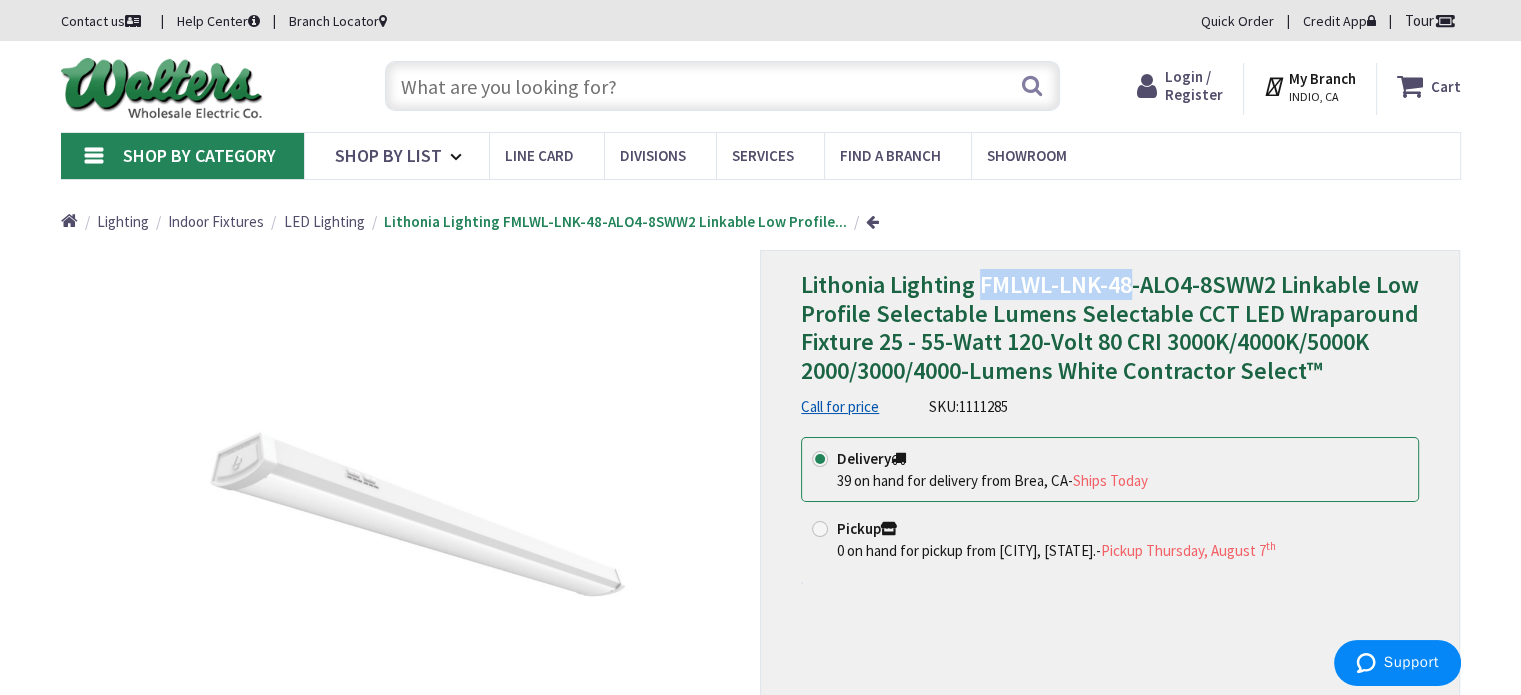 drag, startPoint x: 1133, startPoint y: 284, endPoint x: 983, endPoint y: 284, distance: 150 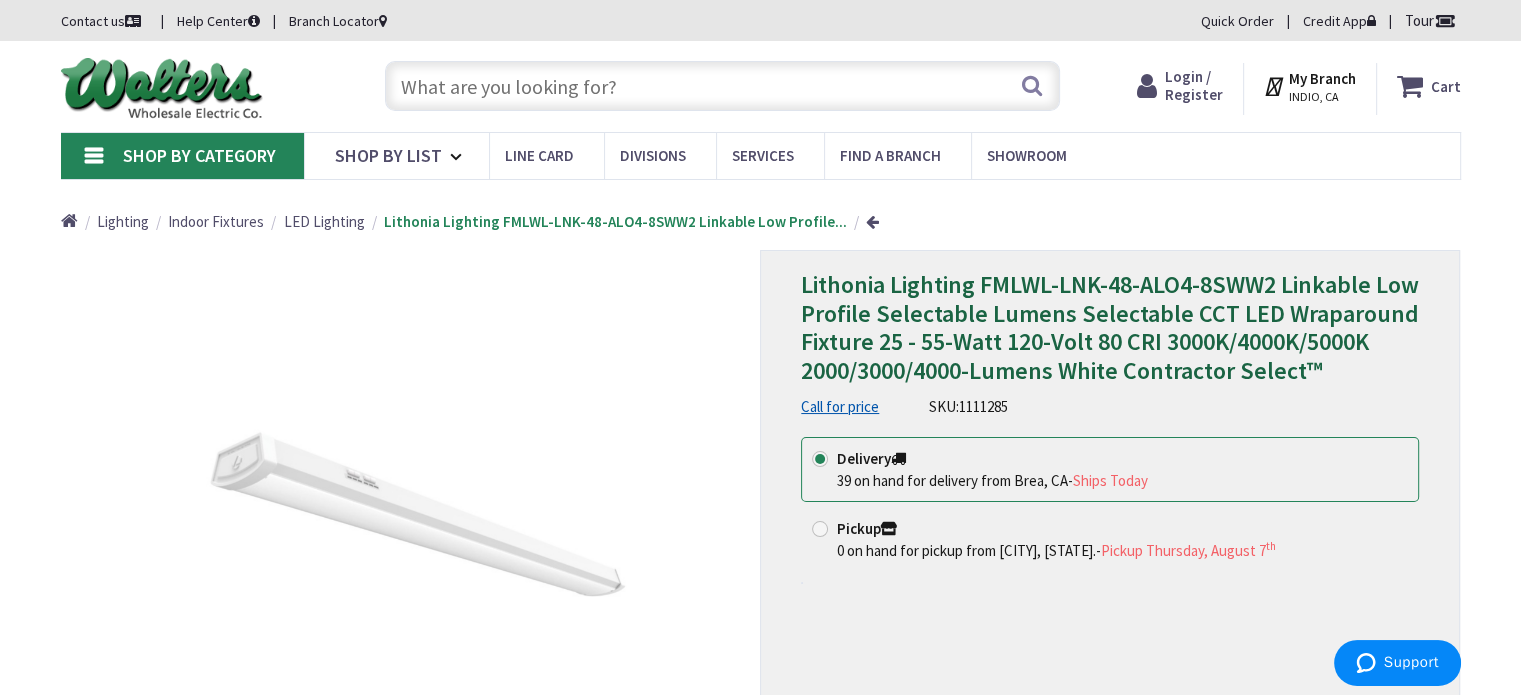 click at bounding box center [722, 86] 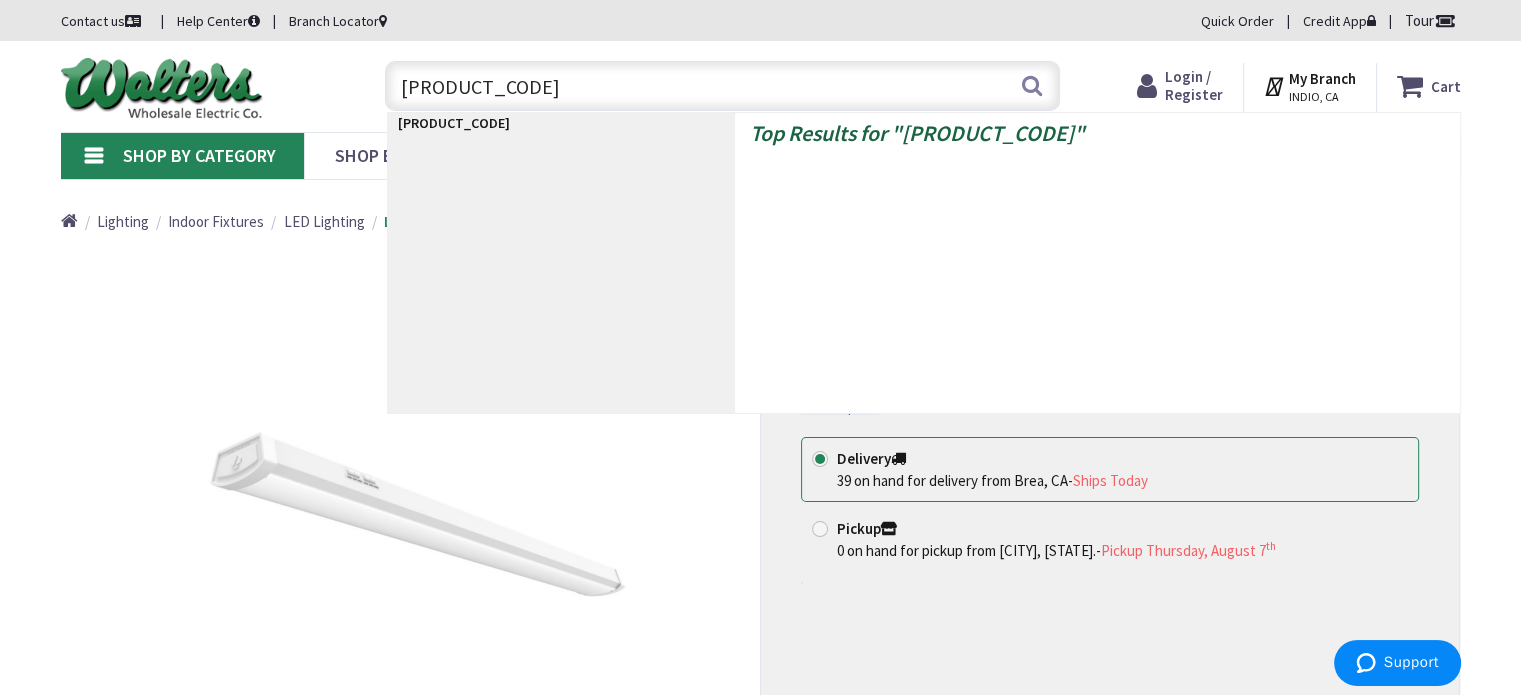 type on "FMLWL-LNK-96" 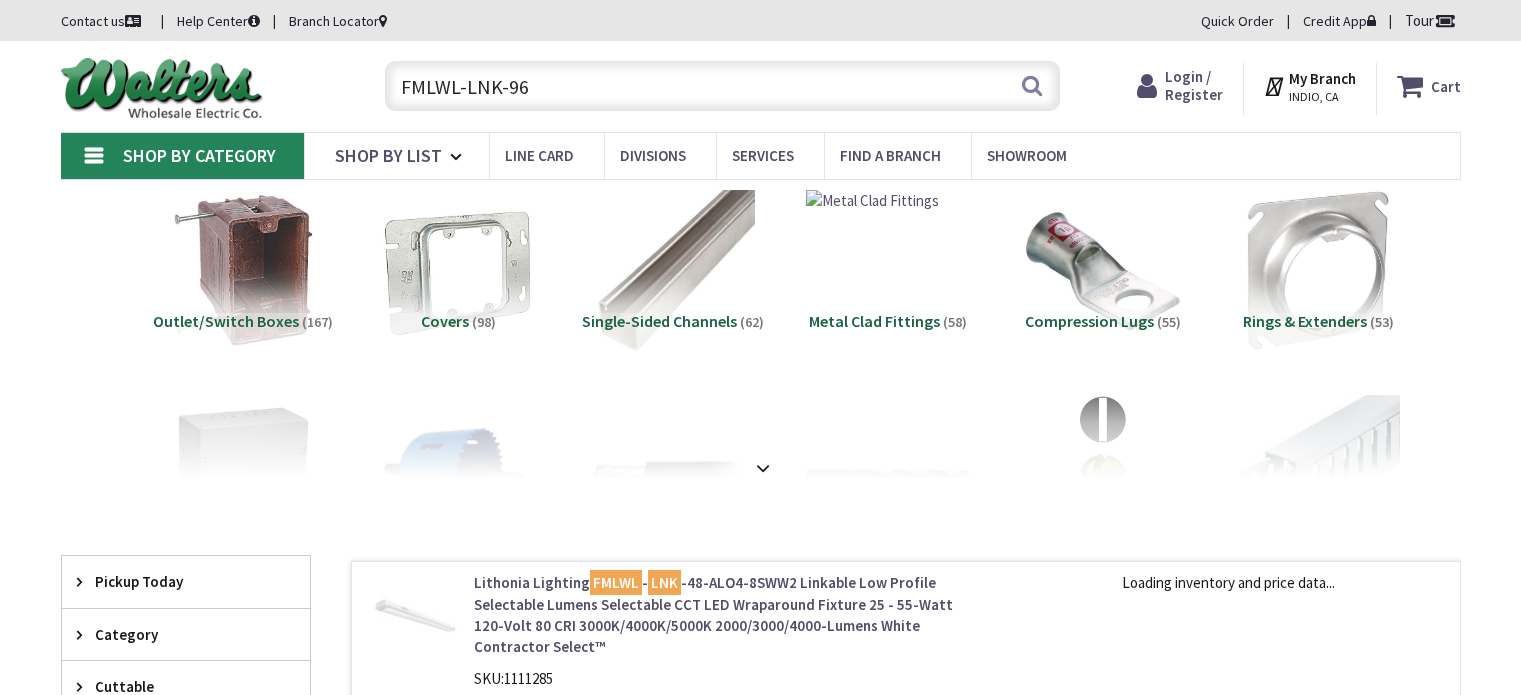 scroll, scrollTop: 0, scrollLeft: 0, axis: both 